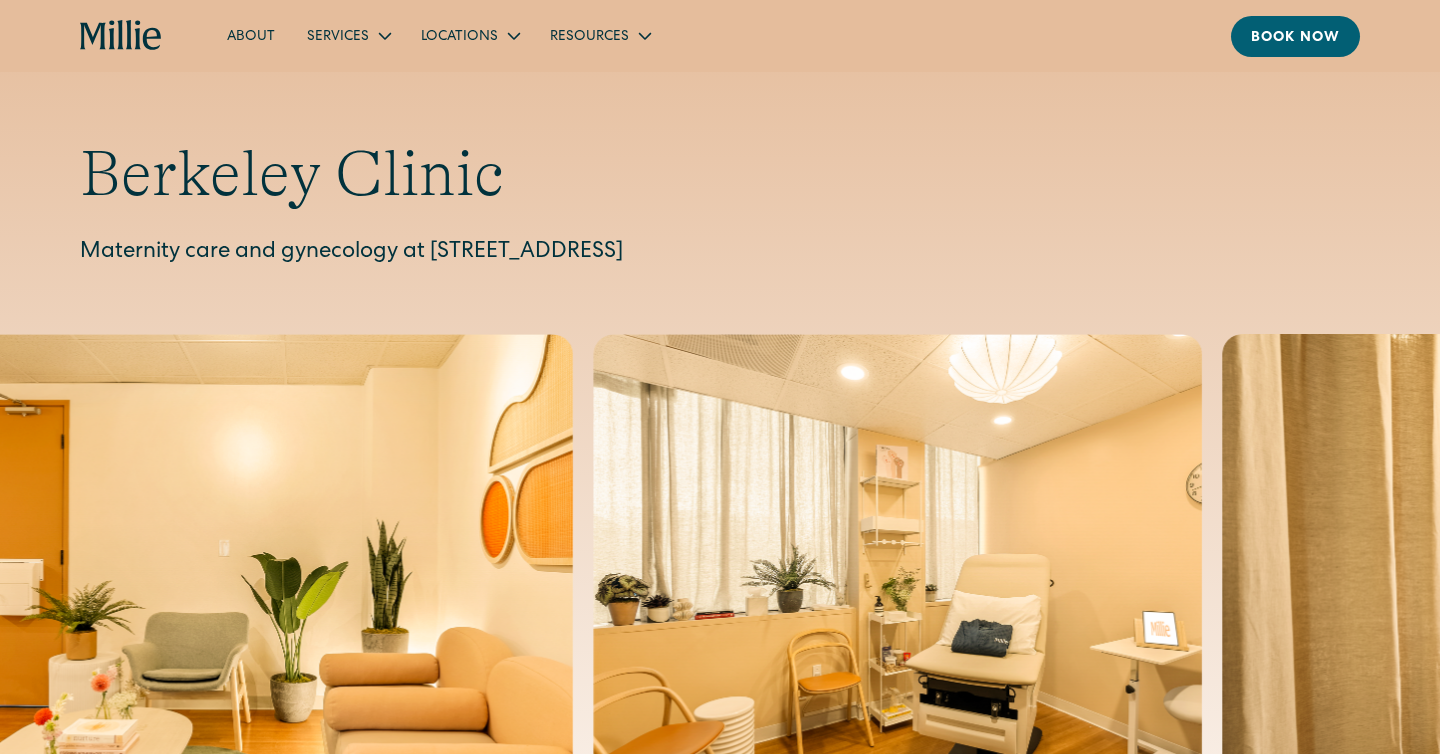 scroll, scrollTop: 0, scrollLeft: 0, axis: both 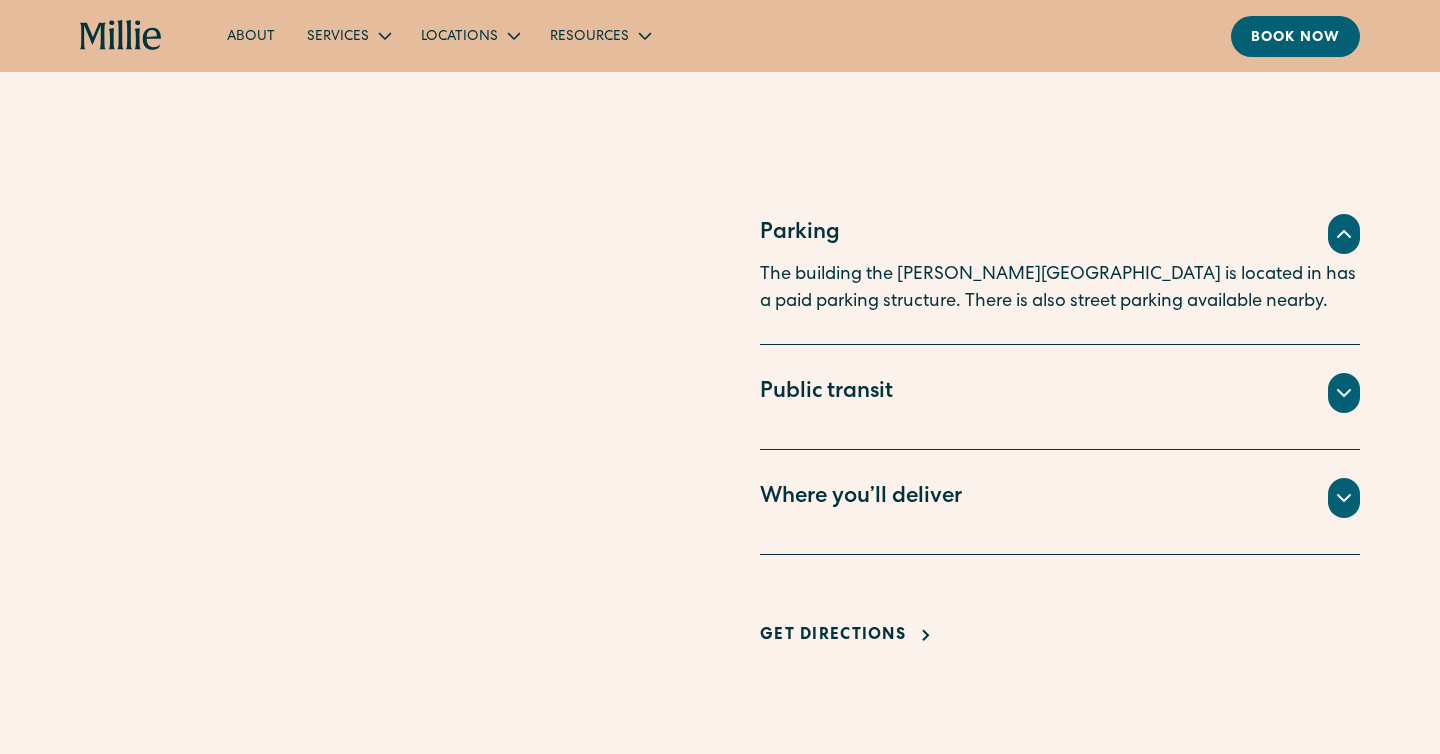 click on "Public transit" at bounding box center [826, 393] 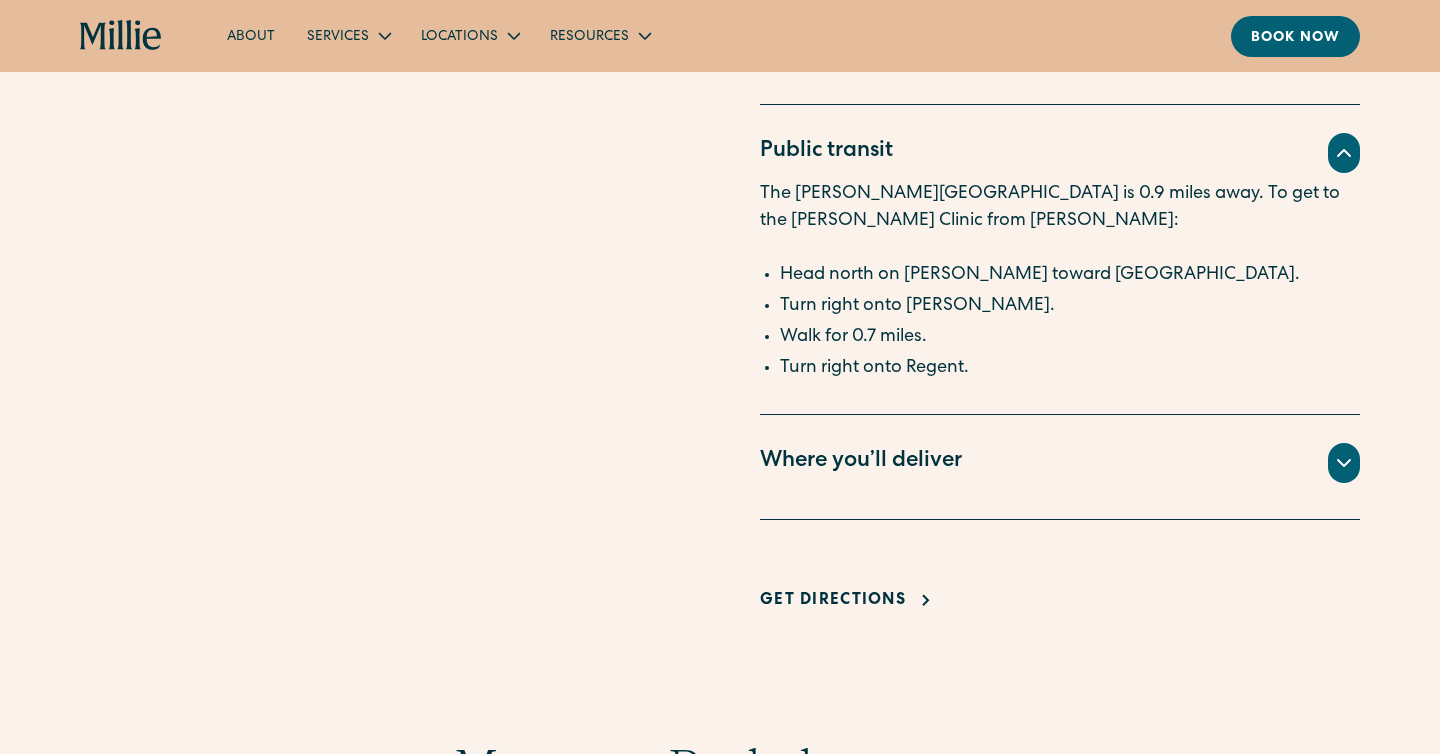scroll, scrollTop: 1448, scrollLeft: 0, axis: vertical 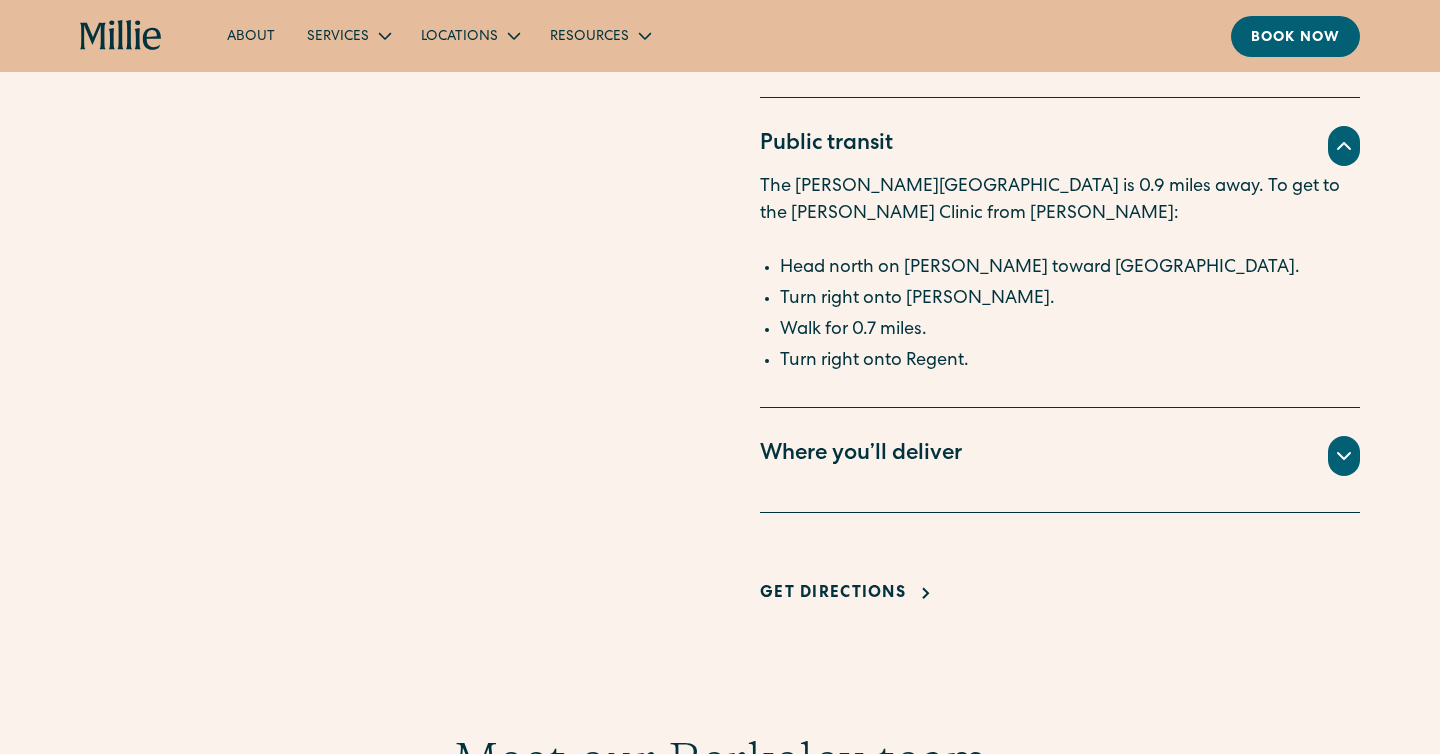 click on "Where you’ll deliver" at bounding box center (861, 455) 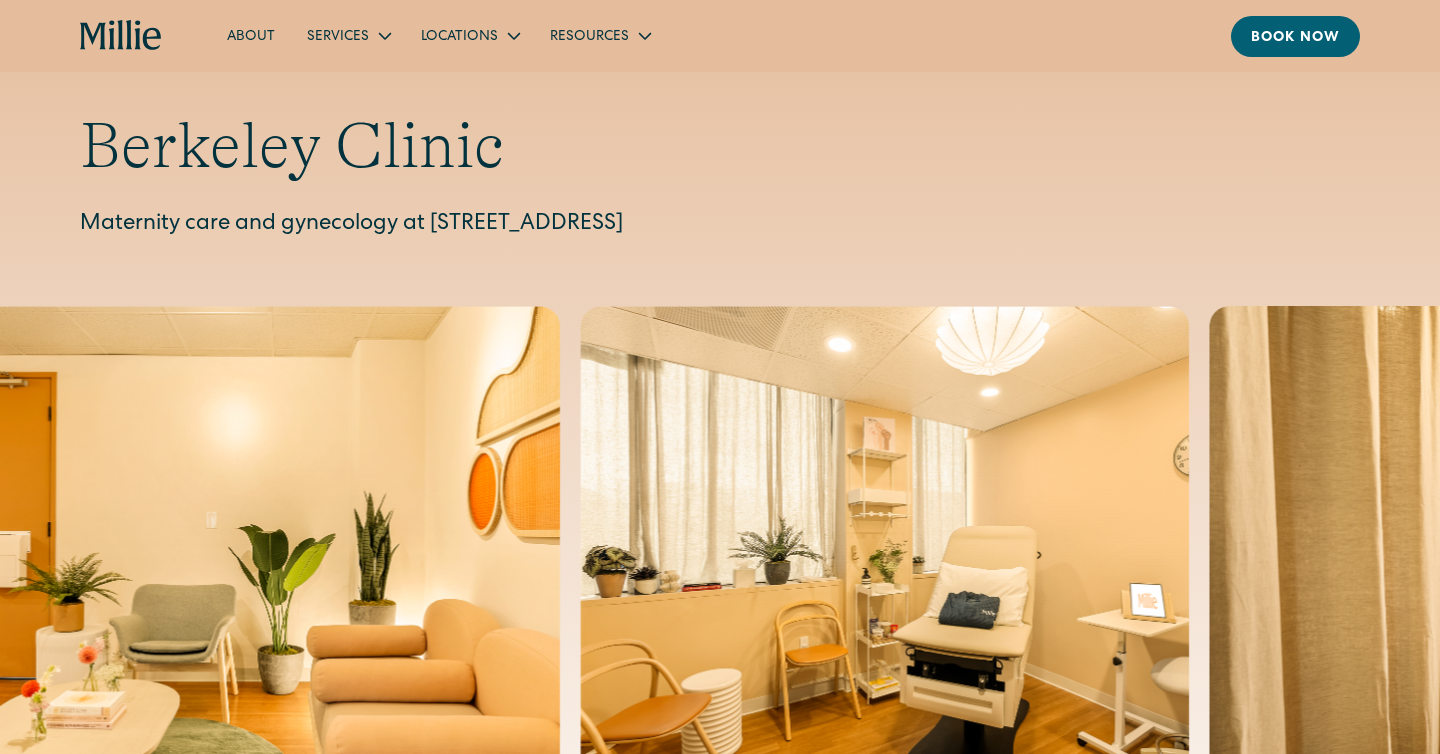 scroll, scrollTop: 0, scrollLeft: 0, axis: both 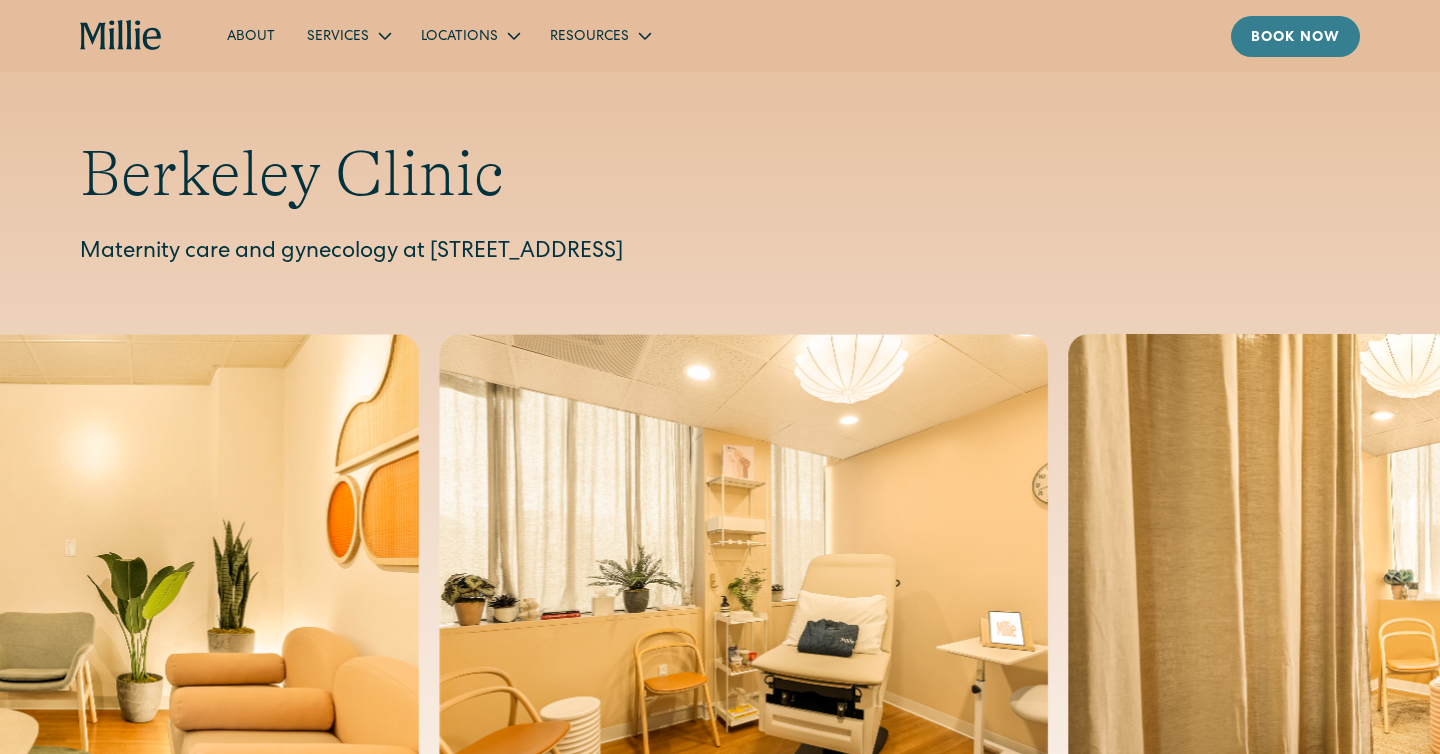 click on "Book now" at bounding box center (1295, 38) 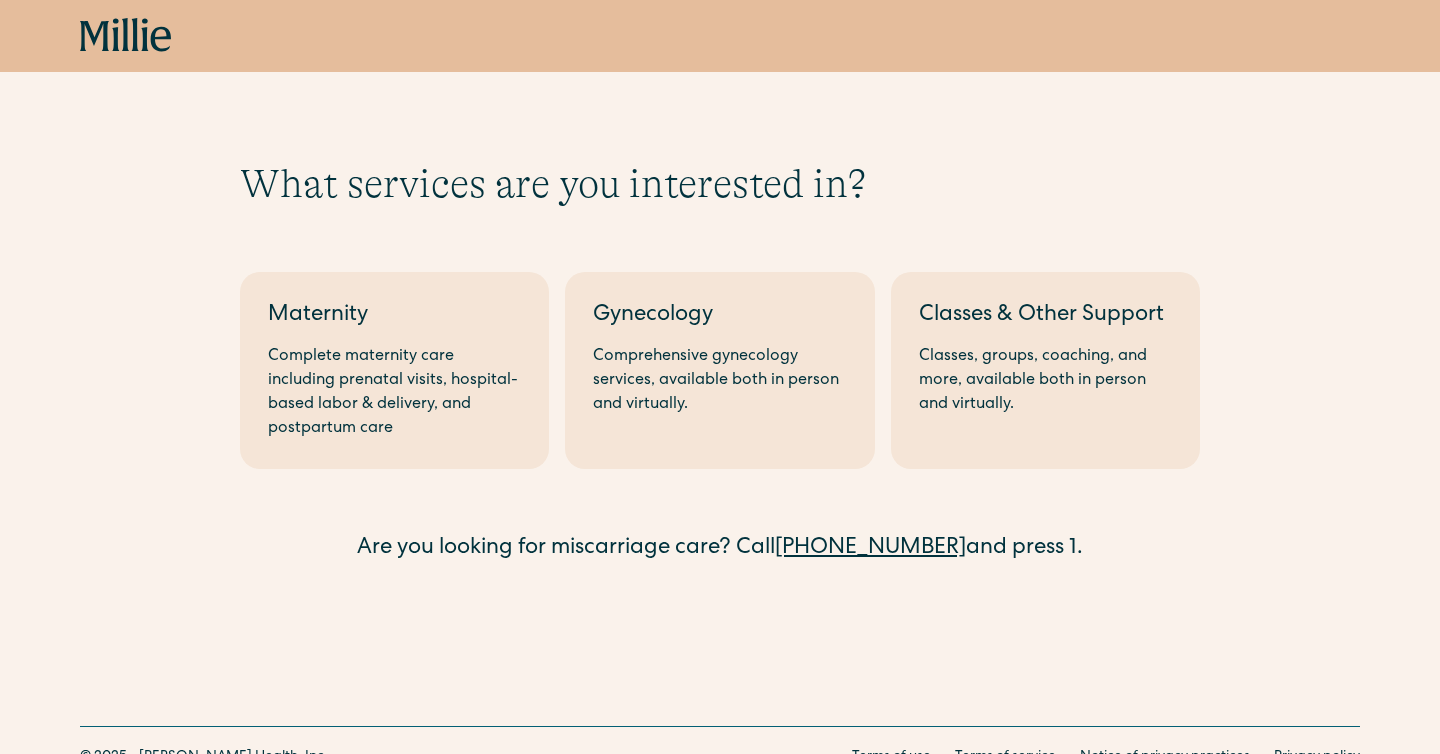 scroll, scrollTop: 0, scrollLeft: 0, axis: both 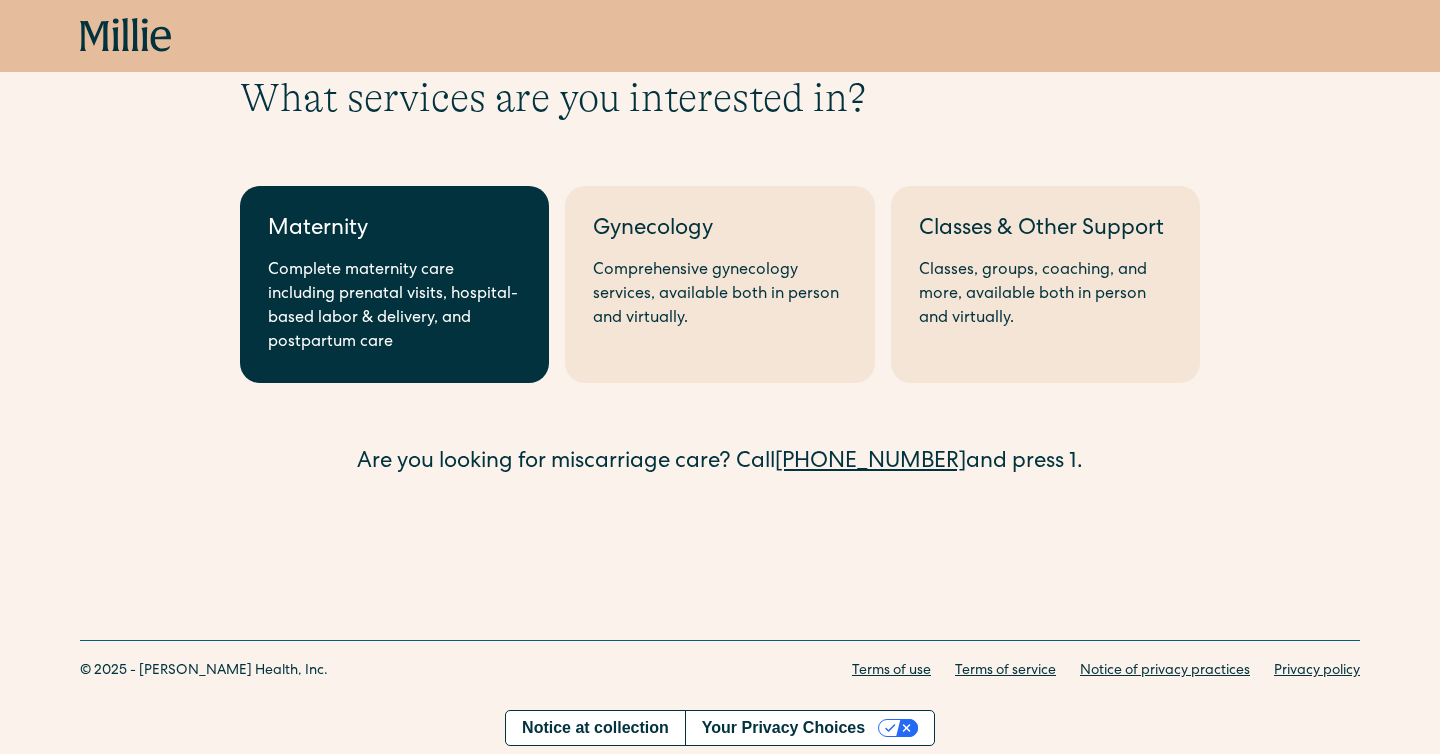 click on "Maternity Complete maternity care including prenatal visits, hospital-based labor & delivery, and postpartum care" at bounding box center [394, 284] 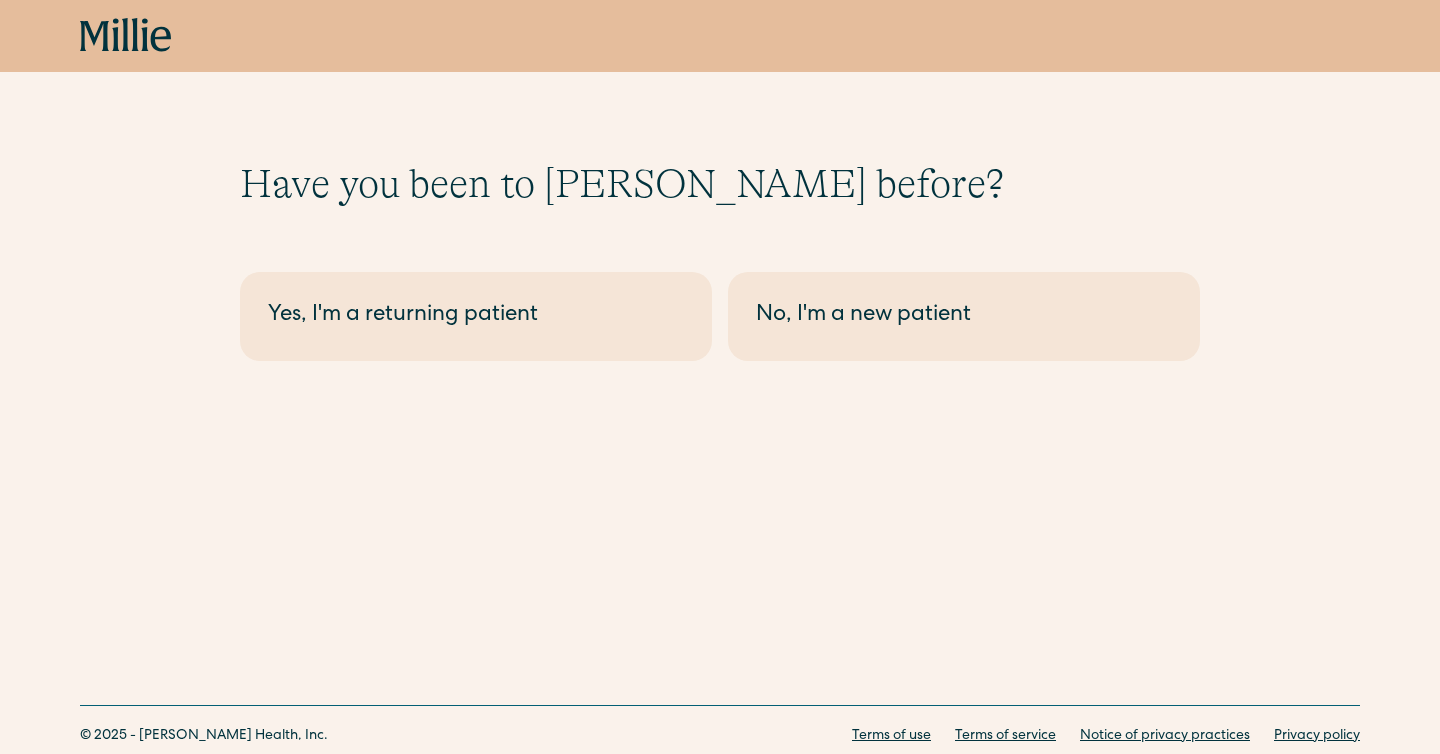 scroll, scrollTop: 0, scrollLeft: 0, axis: both 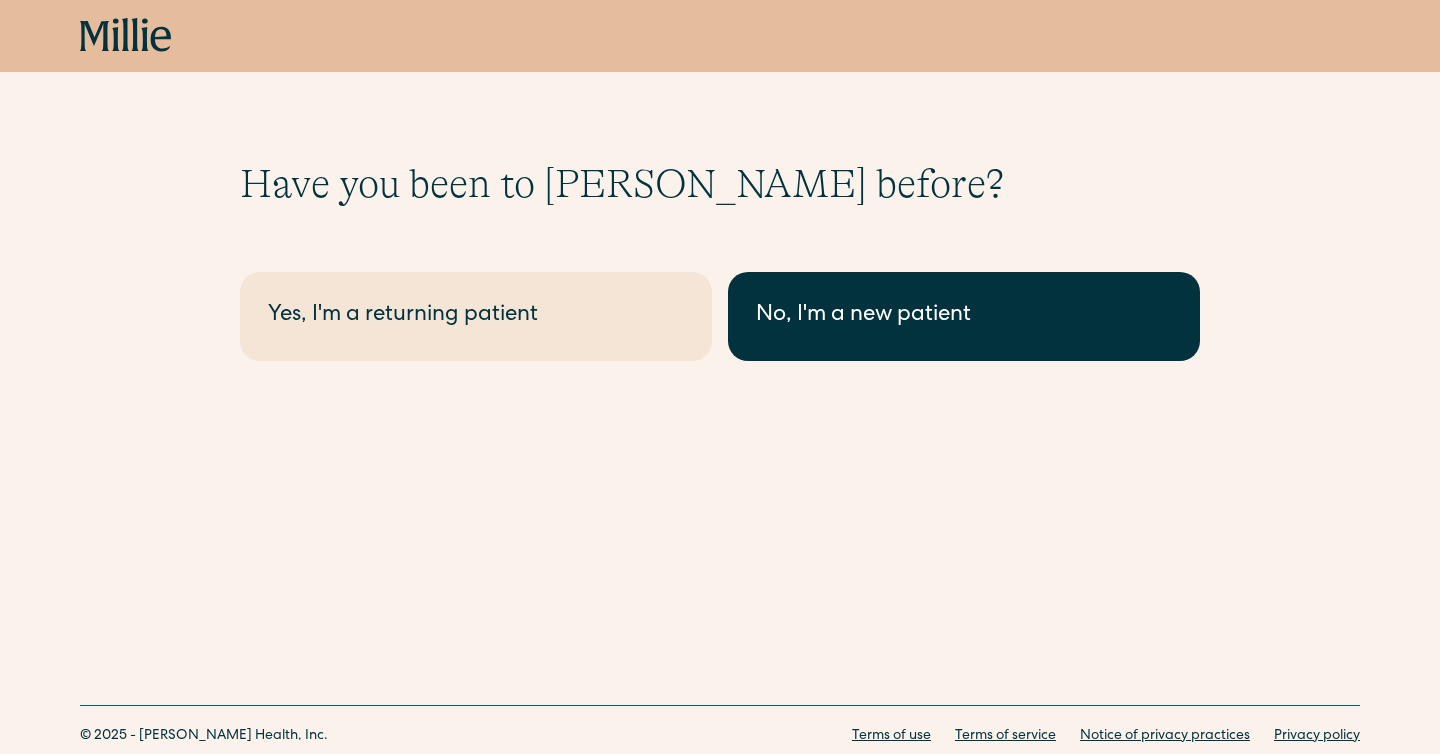 click on "No, I'm a new patient" at bounding box center [964, 316] 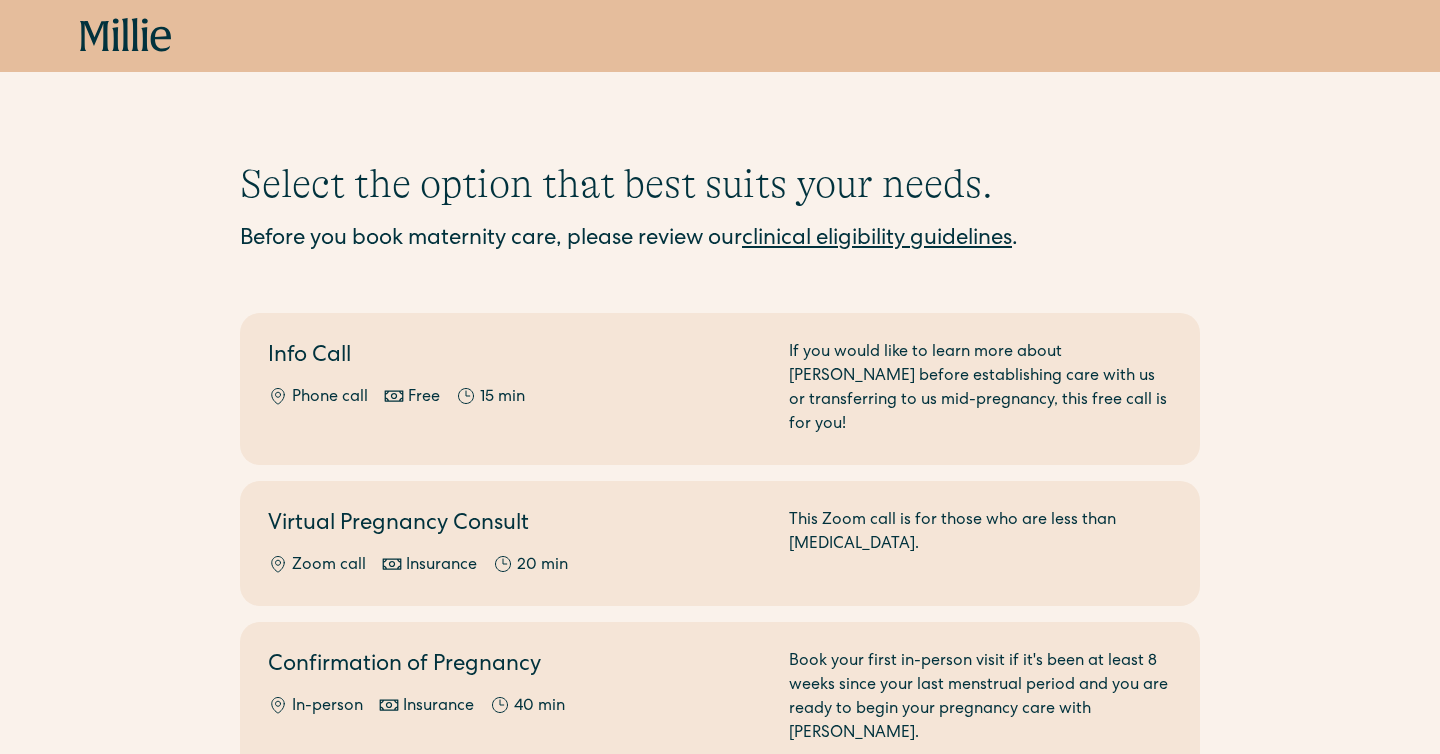scroll, scrollTop: 0, scrollLeft: 0, axis: both 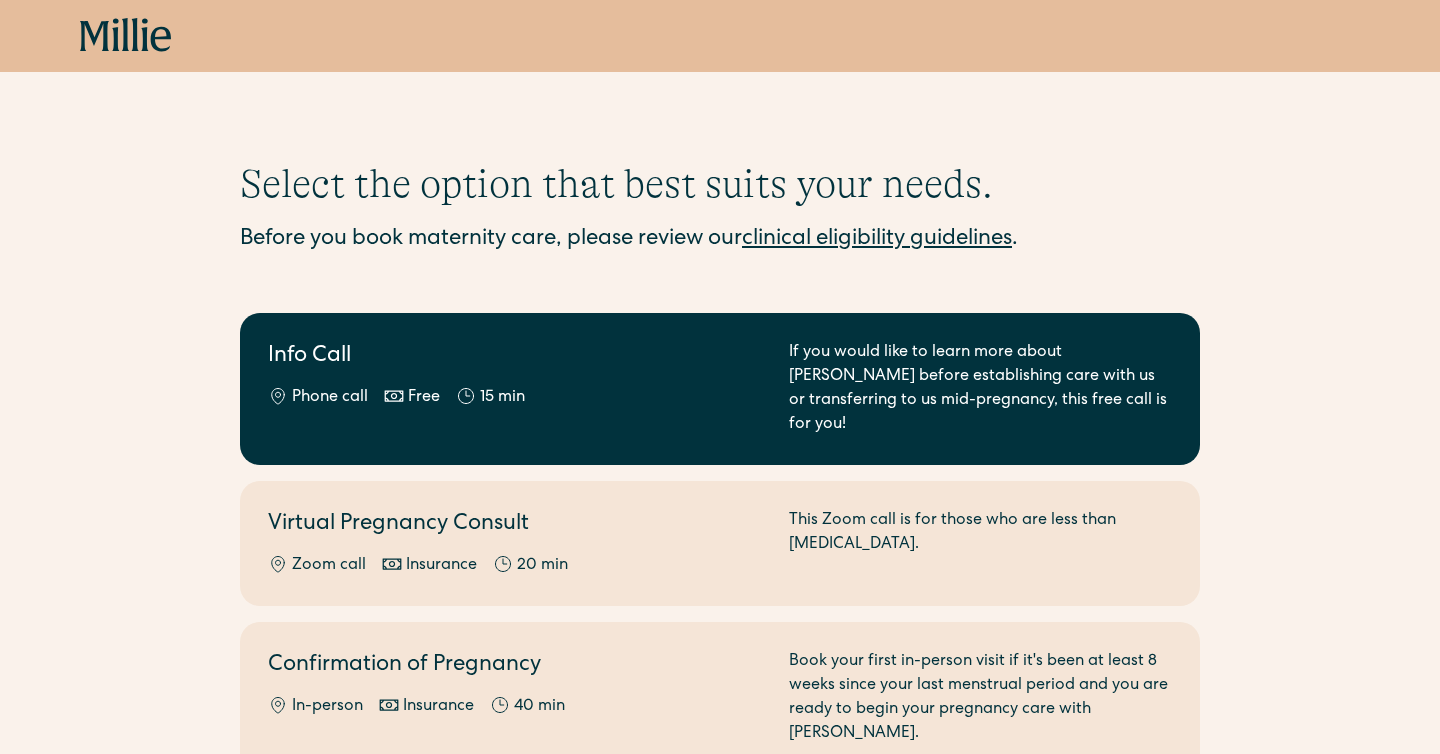 click on "Info Call Phone call Free 15 min If you would like to learn more about Millie before establishing care with us or transferring to us mid-pregnancy, this free call is for you!" at bounding box center [720, 389] 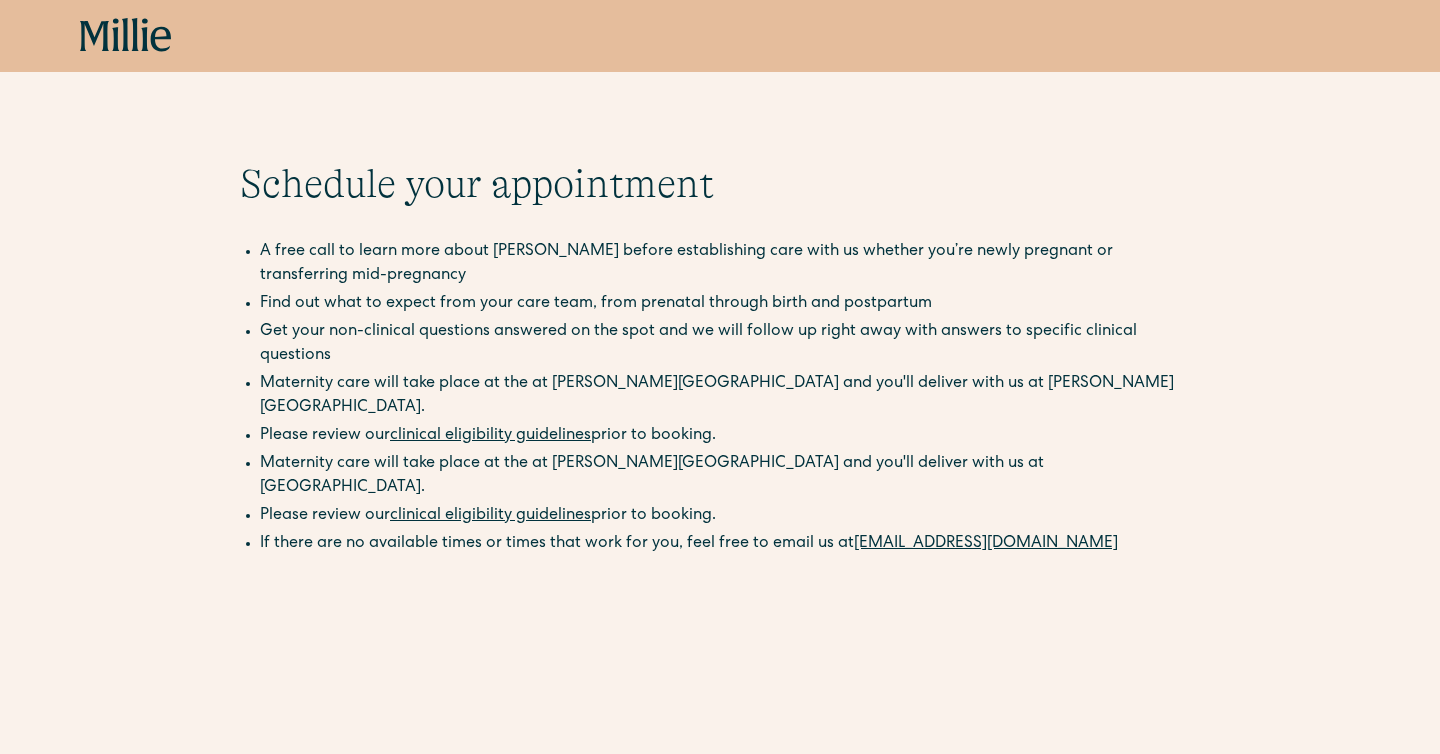 scroll, scrollTop: 0, scrollLeft: 0, axis: both 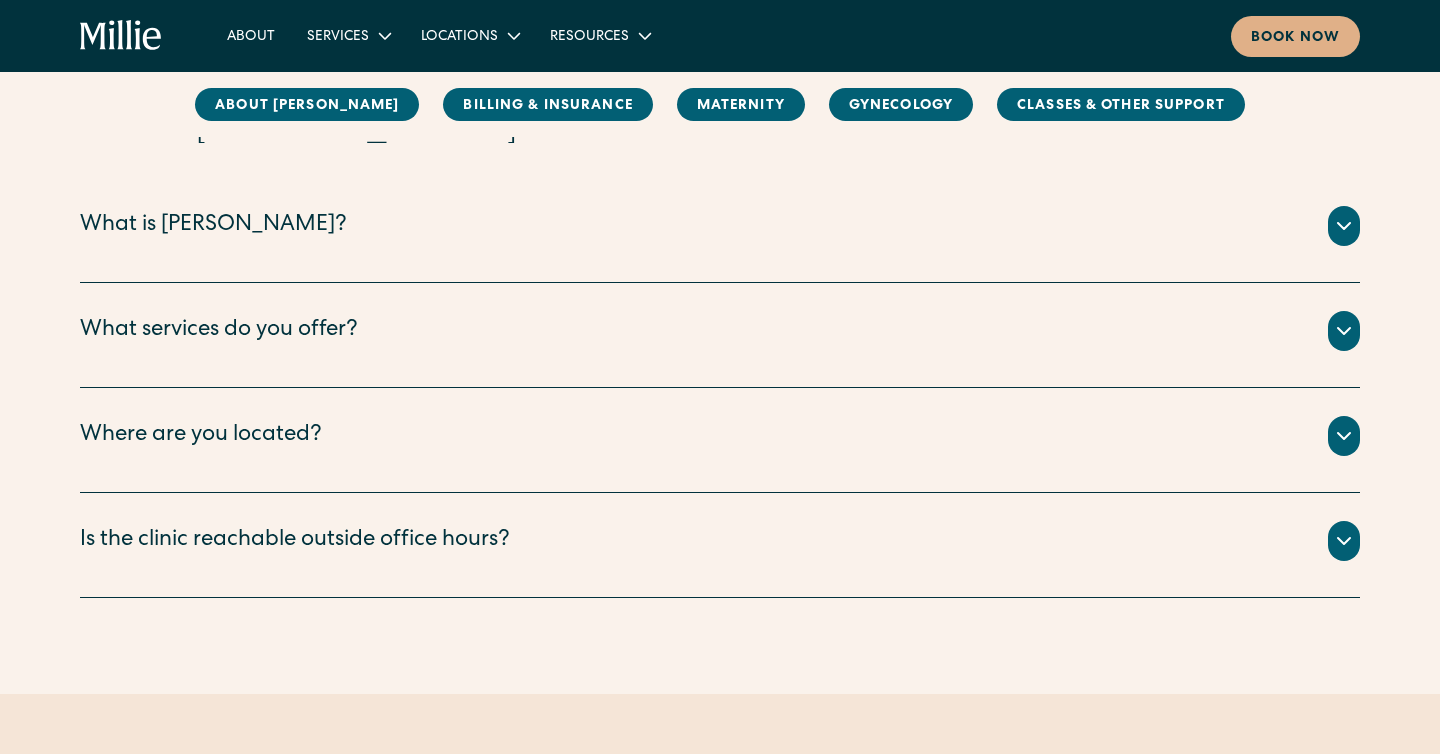 click on "What services do you offer?" at bounding box center (219, 331) 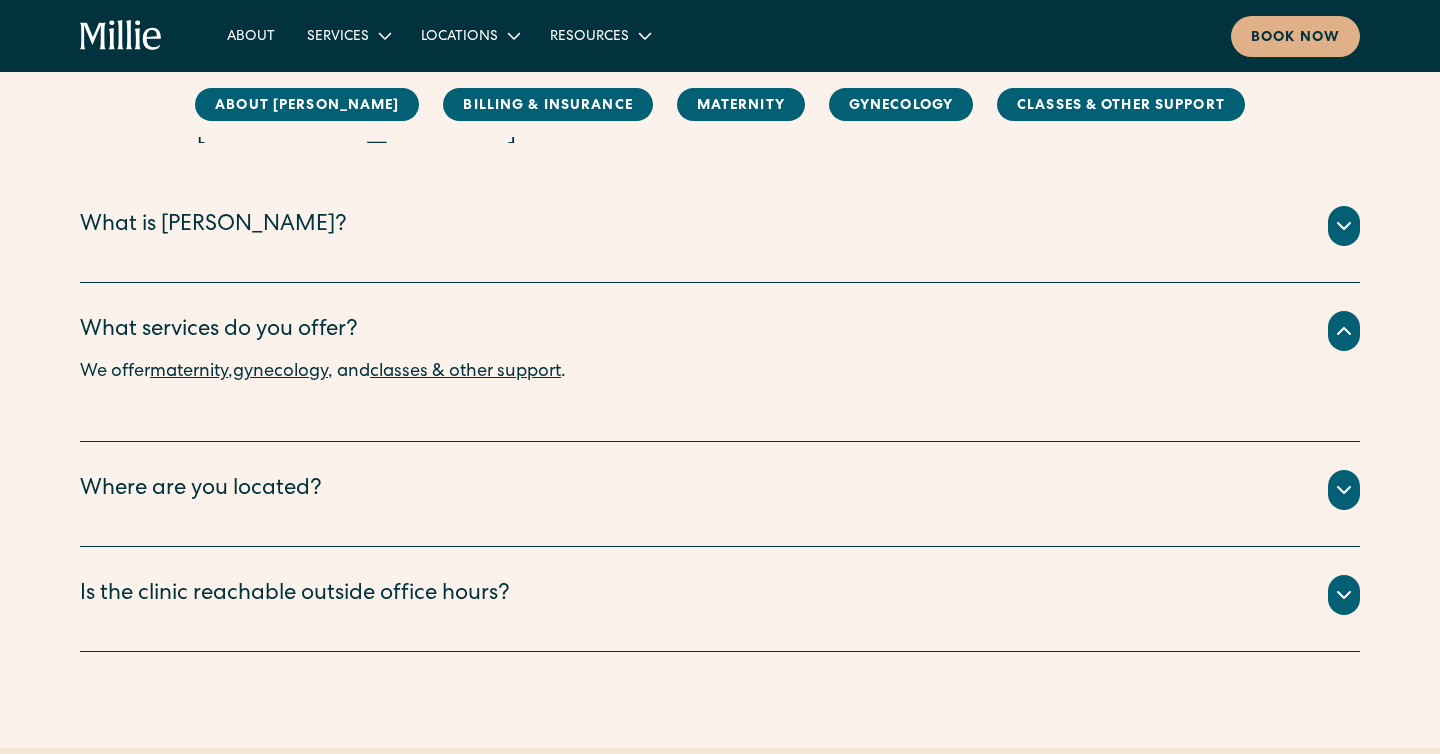 click on "maternity" at bounding box center (189, 372) 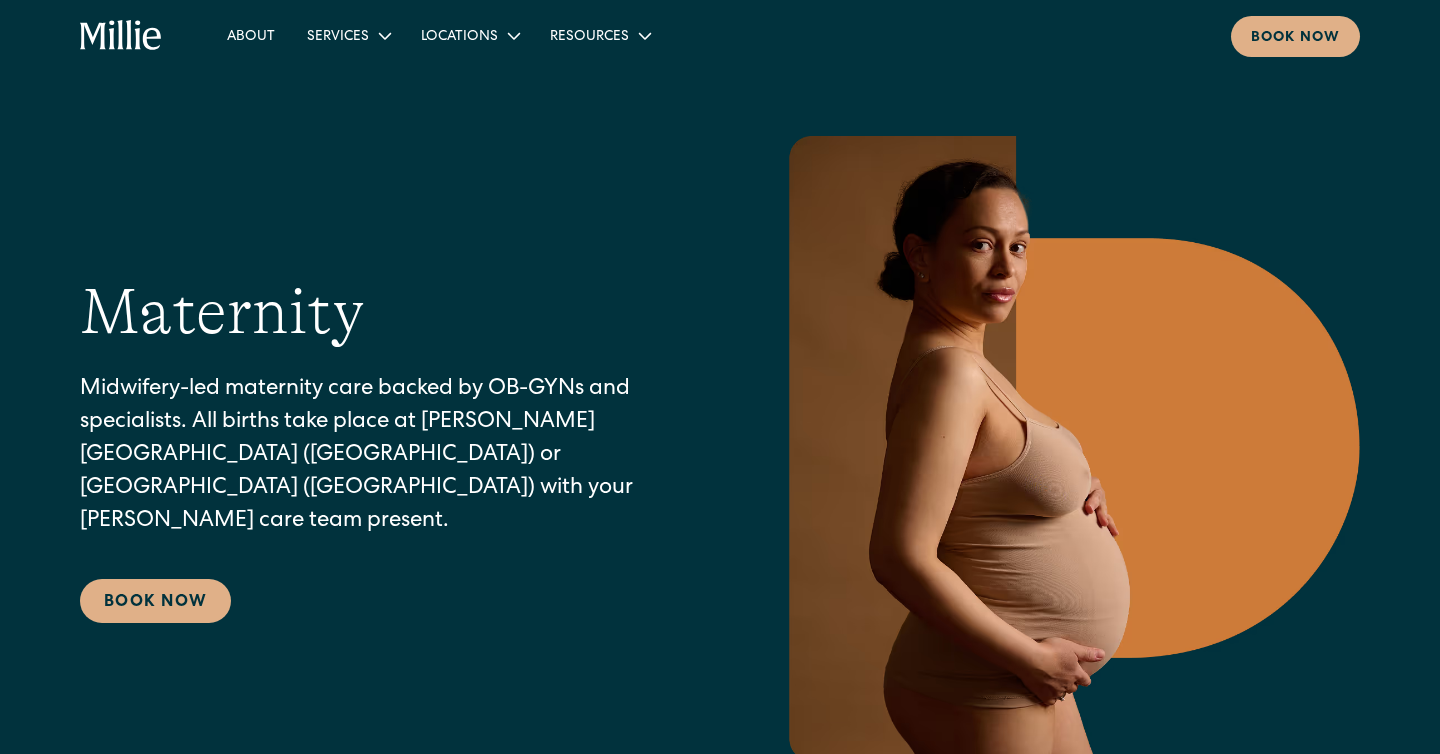 scroll, scrollTop: 0, scrollLeft: 0, axis: both 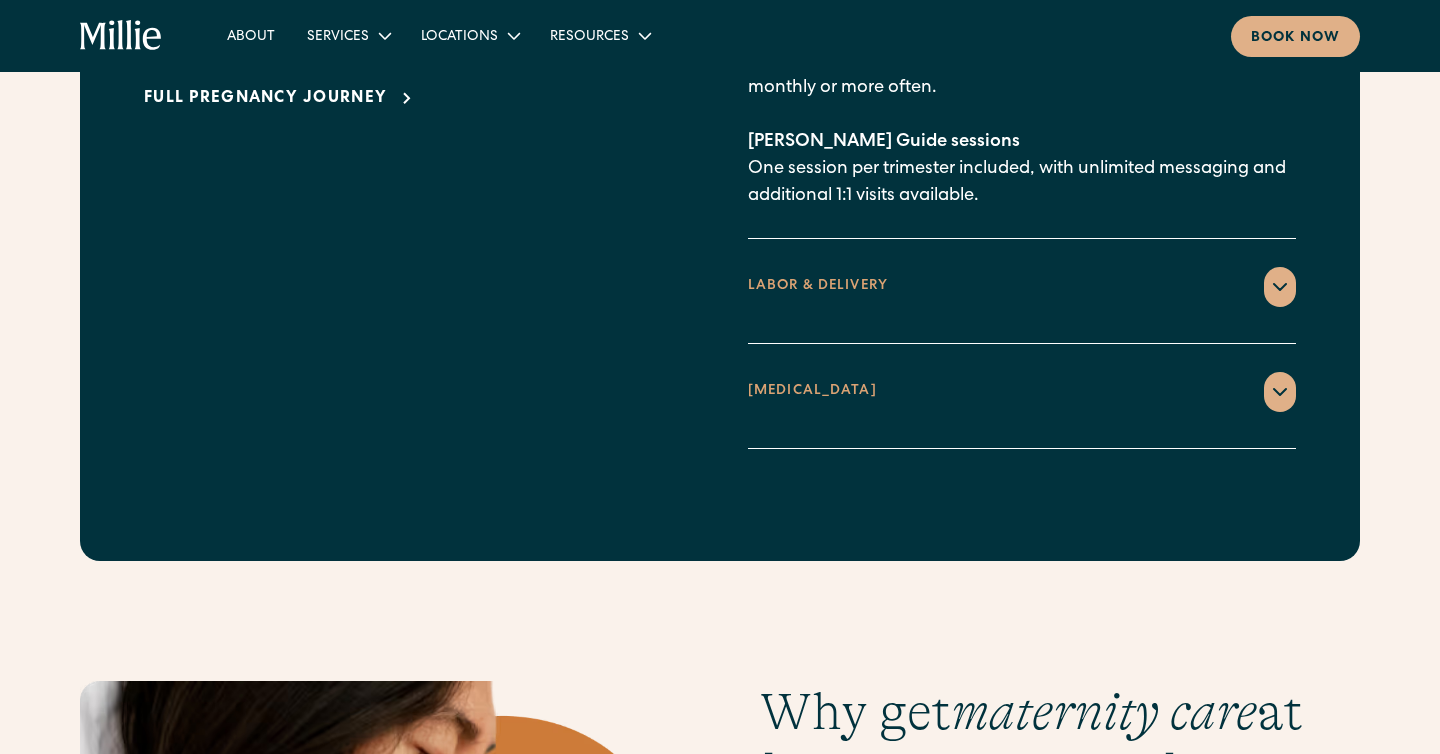 click on "LABOR & DELIVERY" at bounding box center (818, 286) 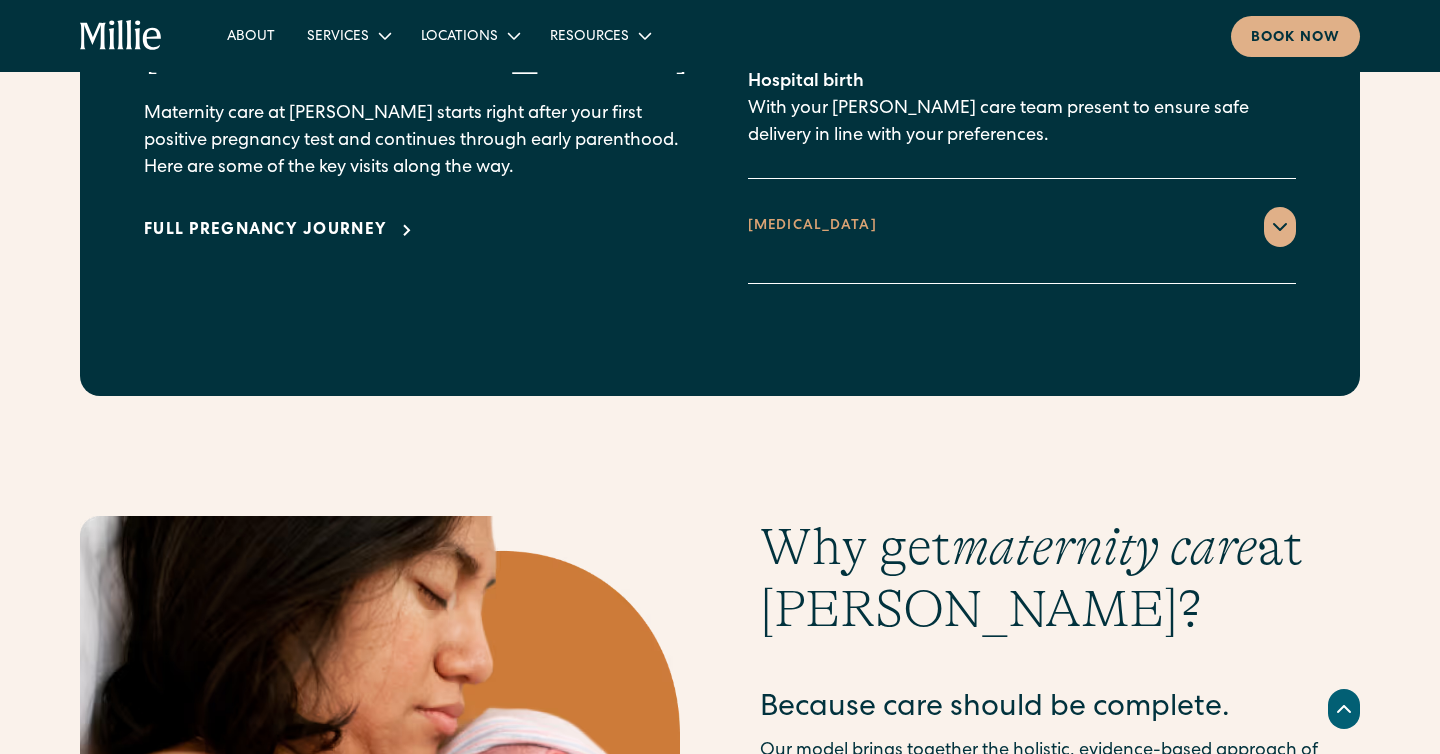 scroll, scrollTop: 1861, scrollLeft: 0, axis: vertical 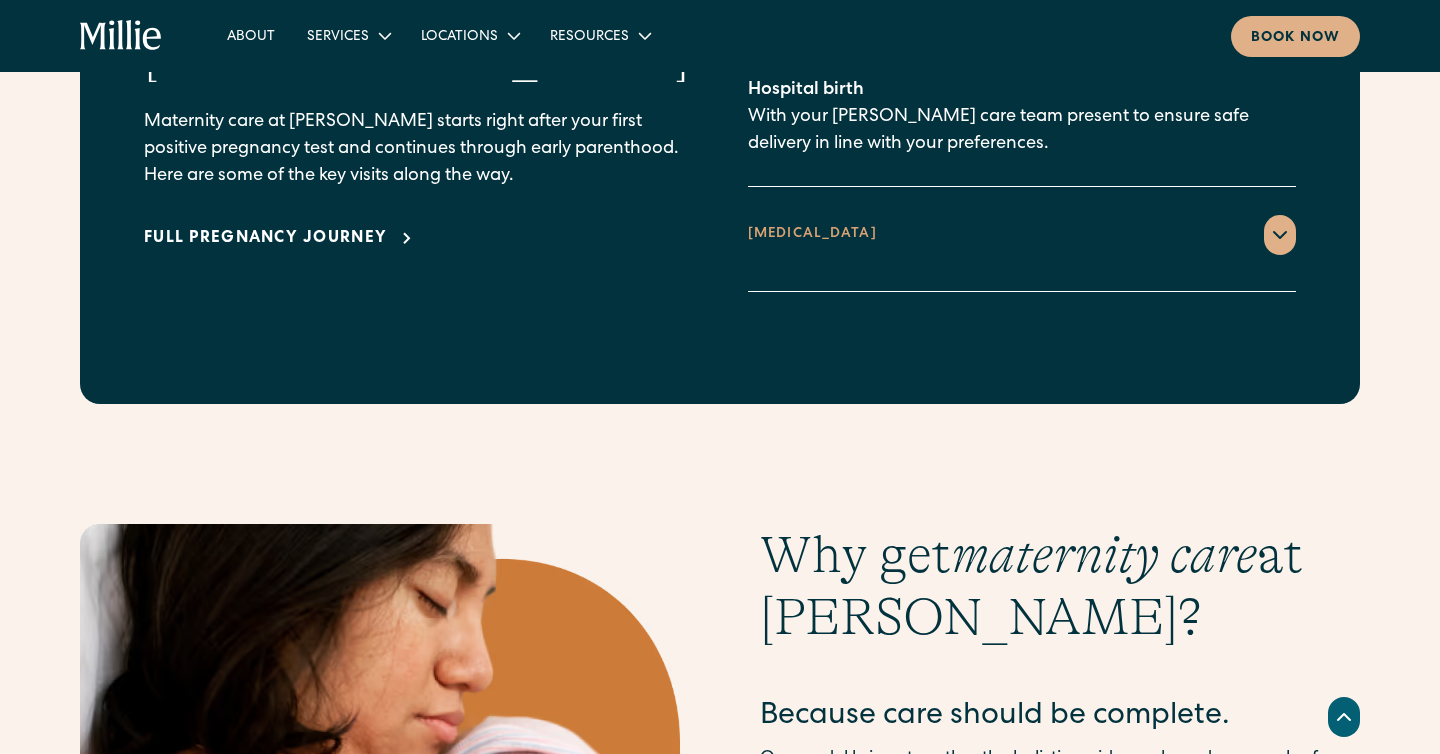 click on "[MEDICAL_DATA]" at bounding box center (1022, 235) 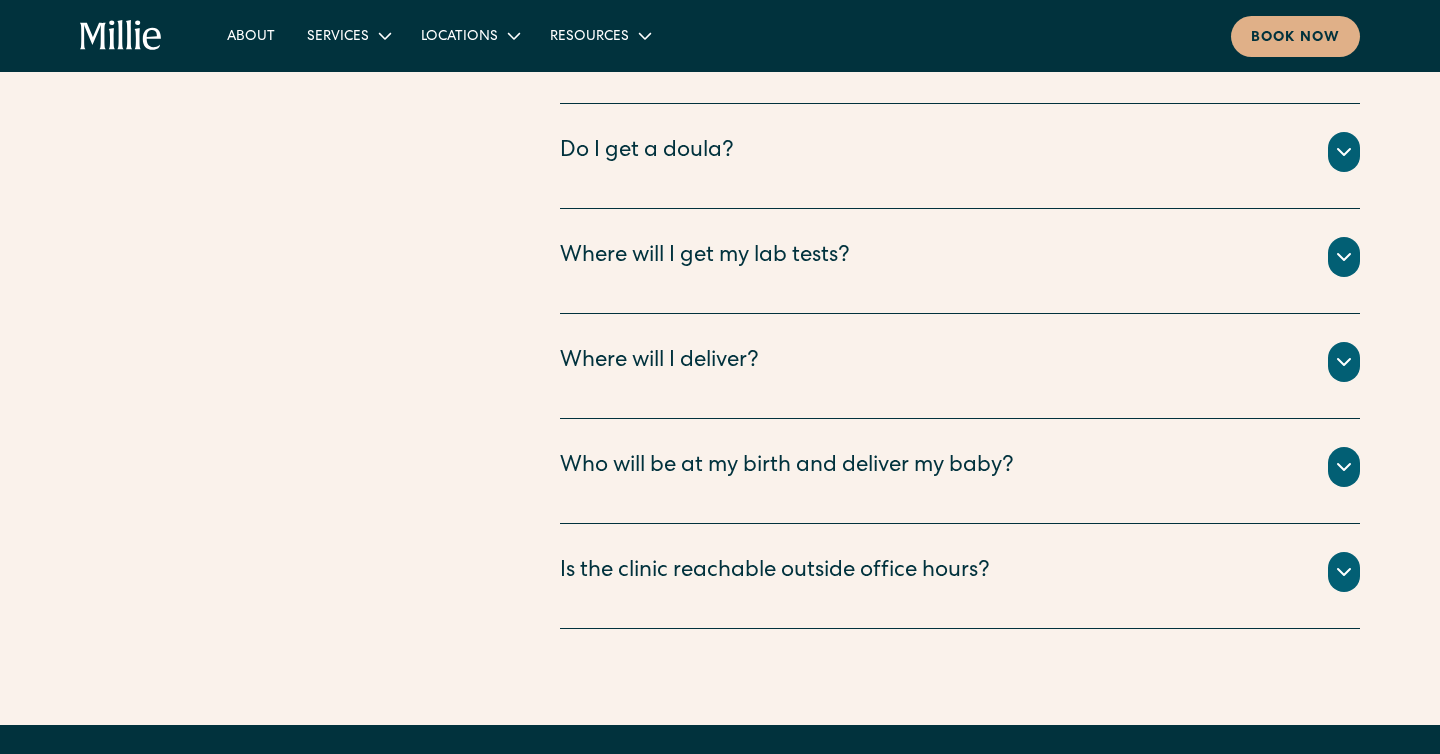 scroll, scrollTop: 6102, scrollLeft: 0, axis: vertical 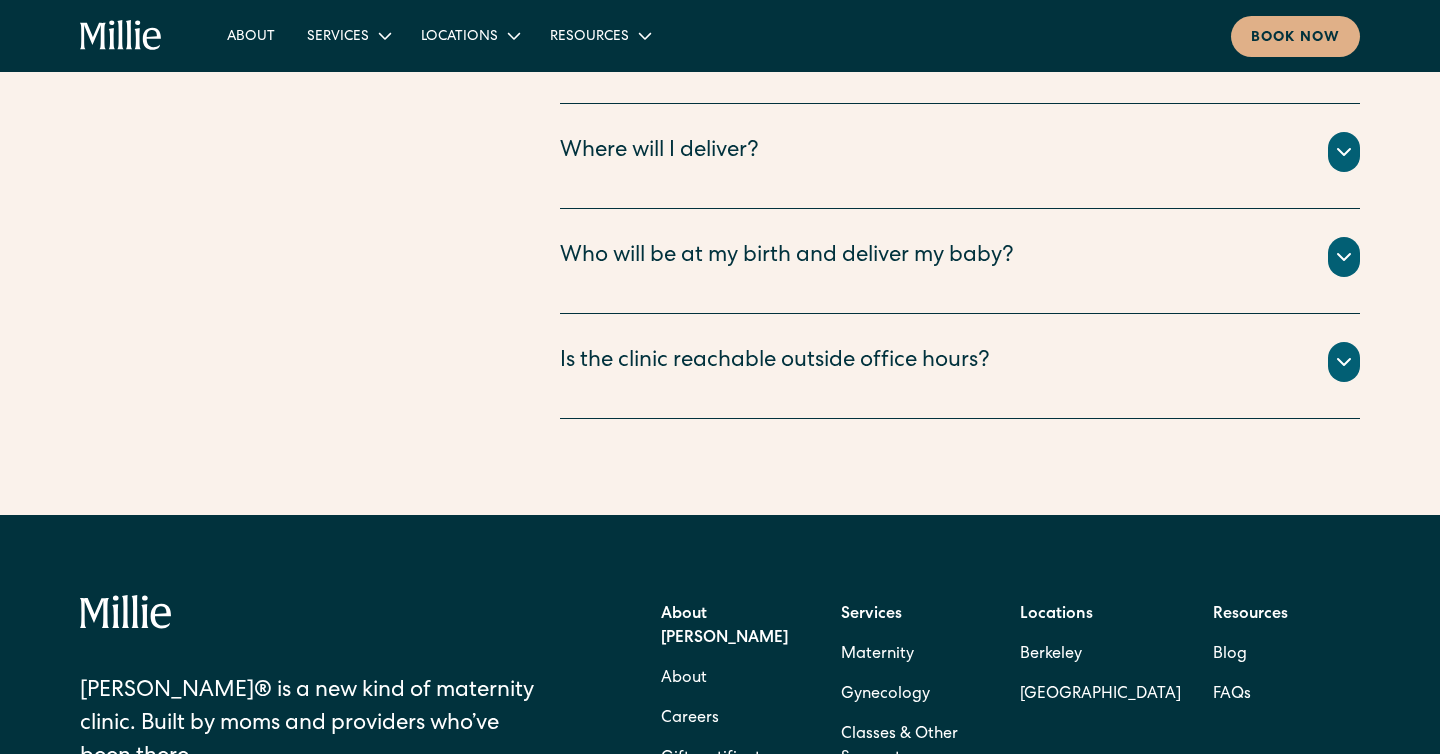 click on "Is the clinic reachable outside office hours?" at bounding box center [775, 362] 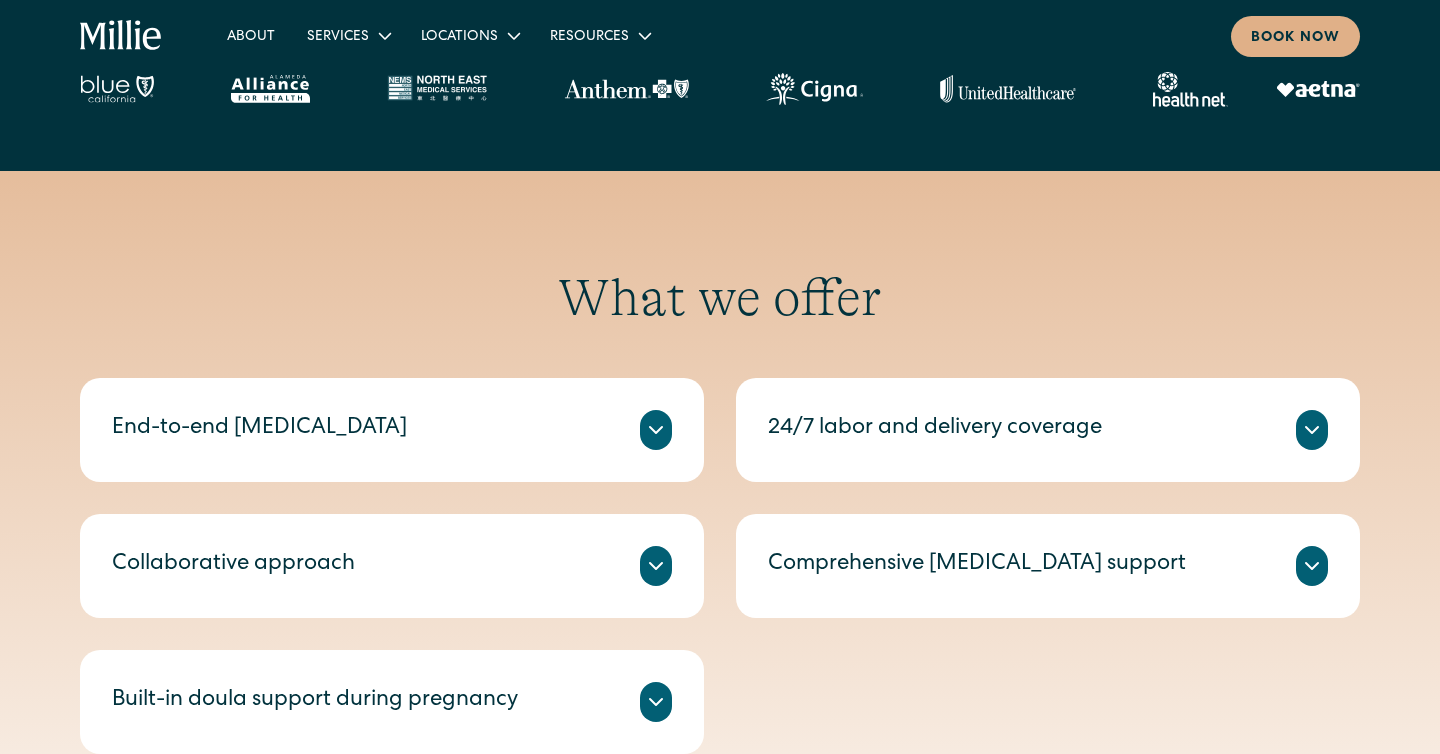 scroll, scrollTop: 906, scrollLeft: 0, axis: vertical 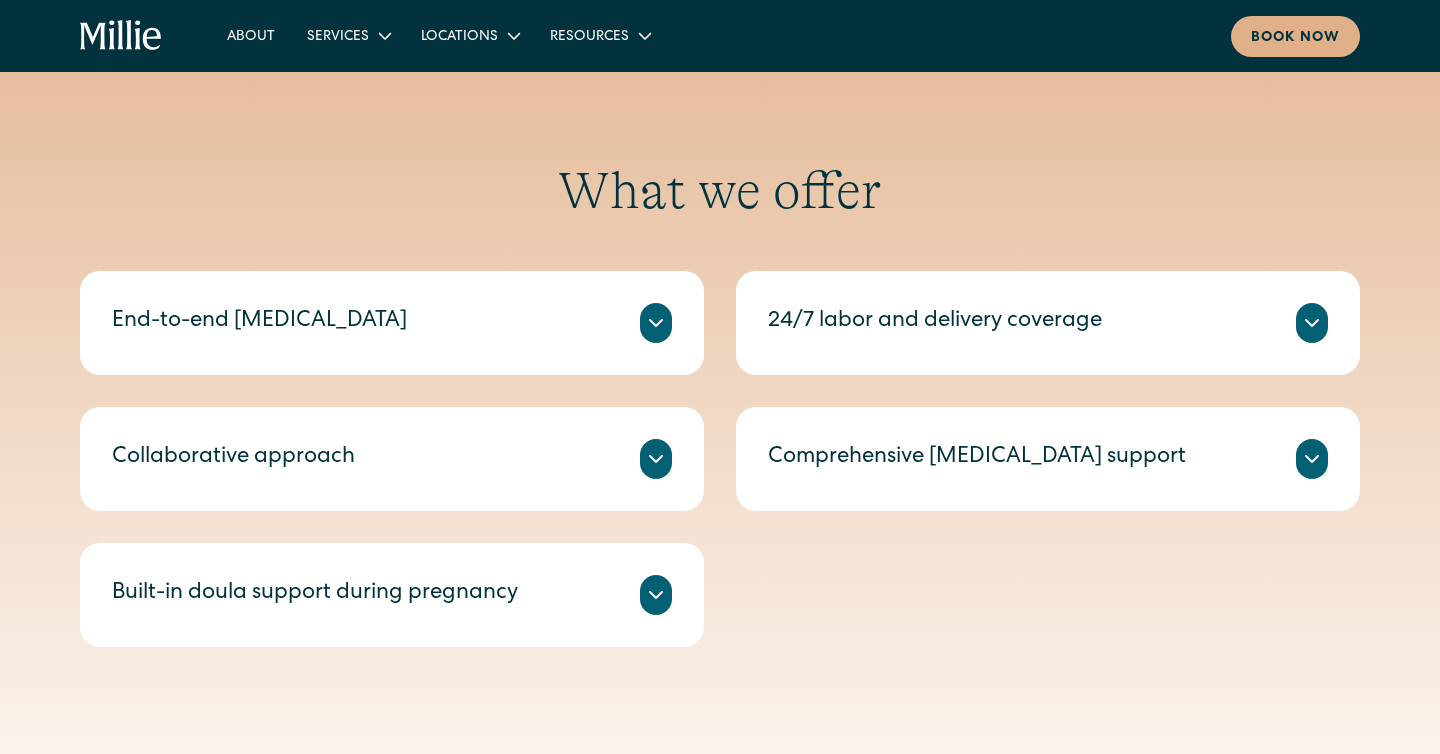 click on "End-to-end [MEDICAL_DATA]" at bounding box center (392, 323) 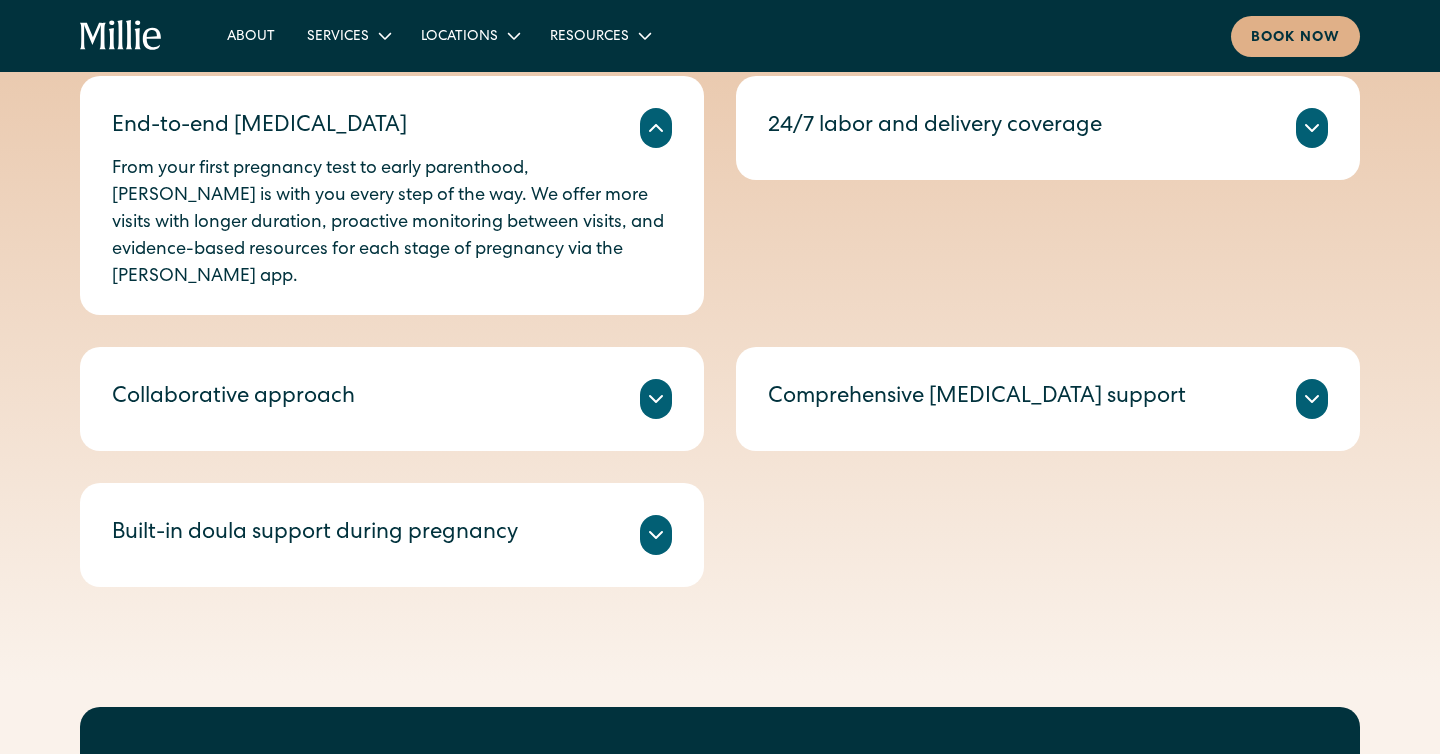 click on "At Millie, Certified Nurse Midwives (CNMs) work closely together with OB-GYNs and experts in fields like mental health, lactation, and nutrition to give you comprehensive care and support on the way to becoming a parent." at bounding box center (392, 423) 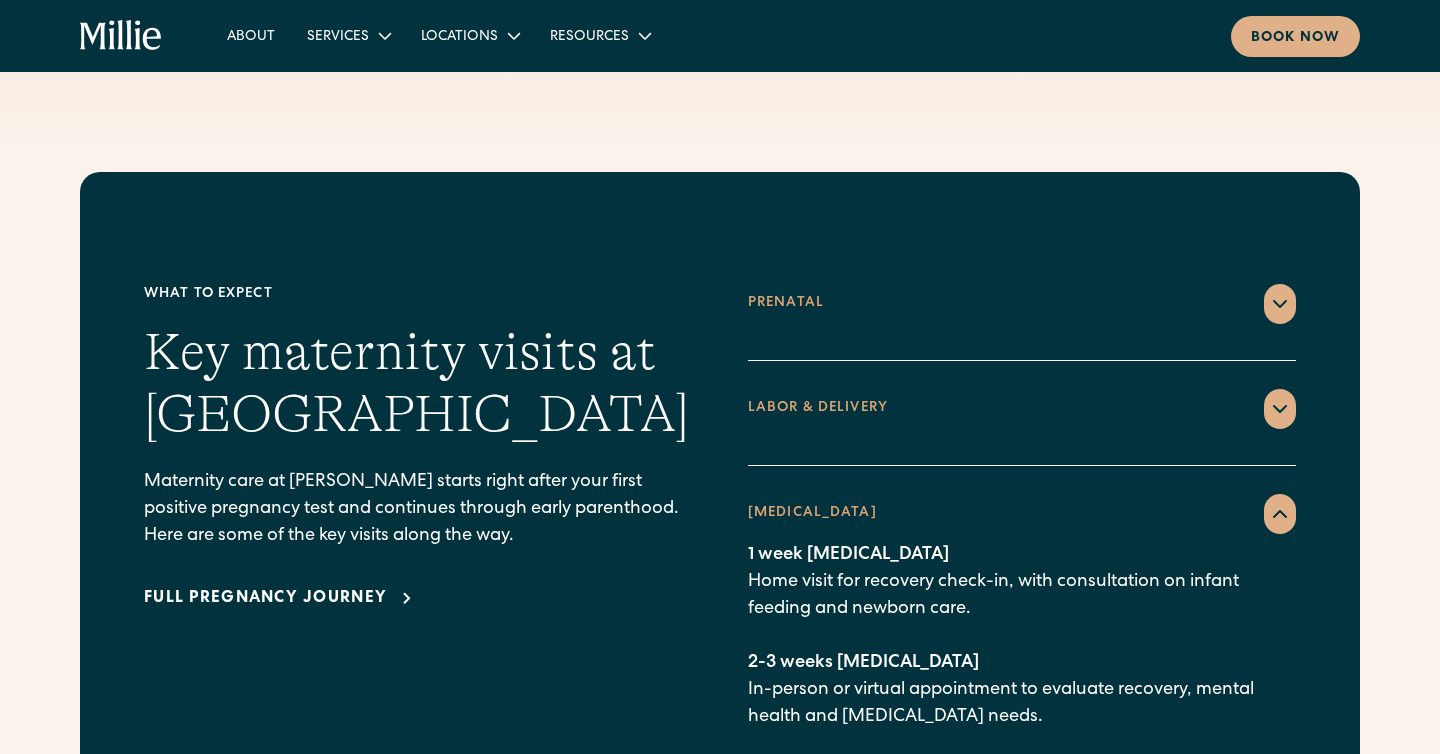 scroll, scrollTop: 1734, scrollLeft: 0, axis: vertical 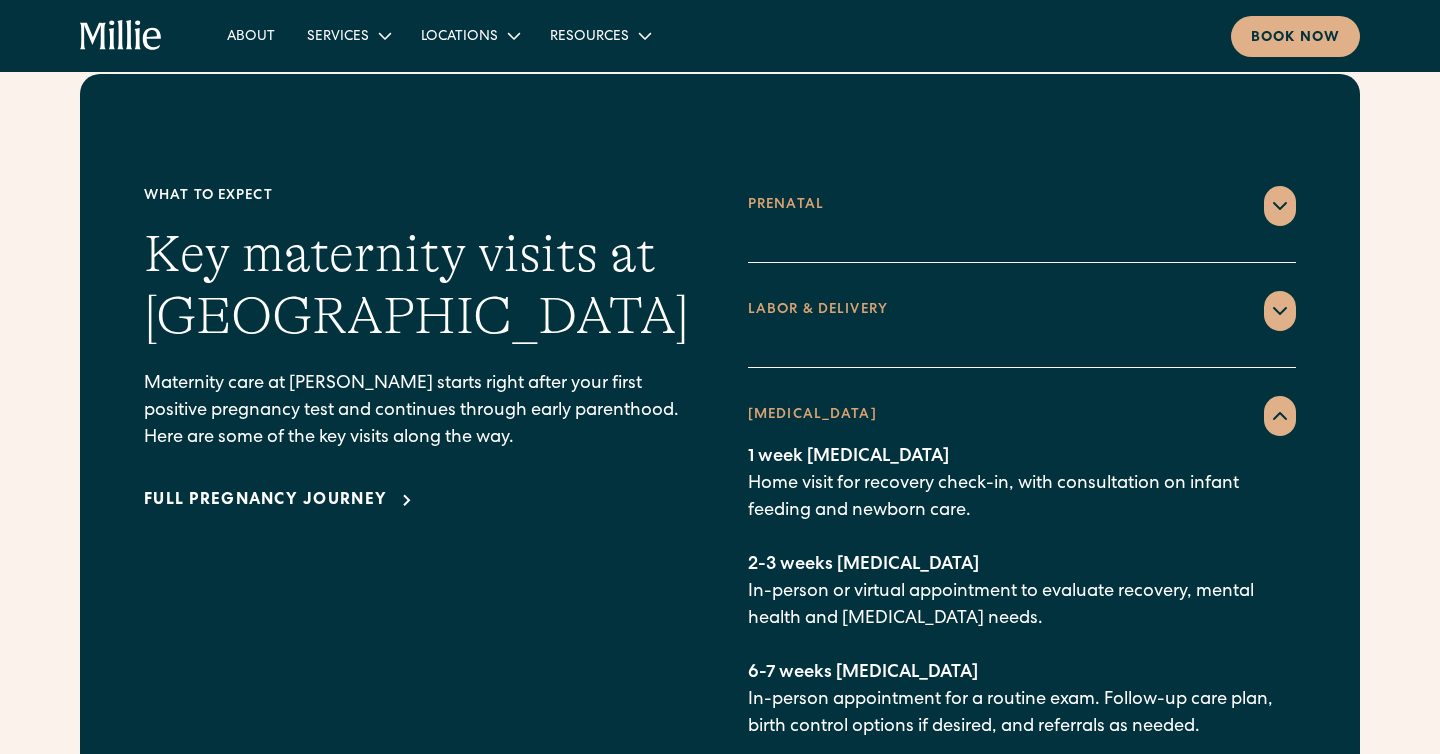 click on "Prenatal" at bounding box center (1022, 206) 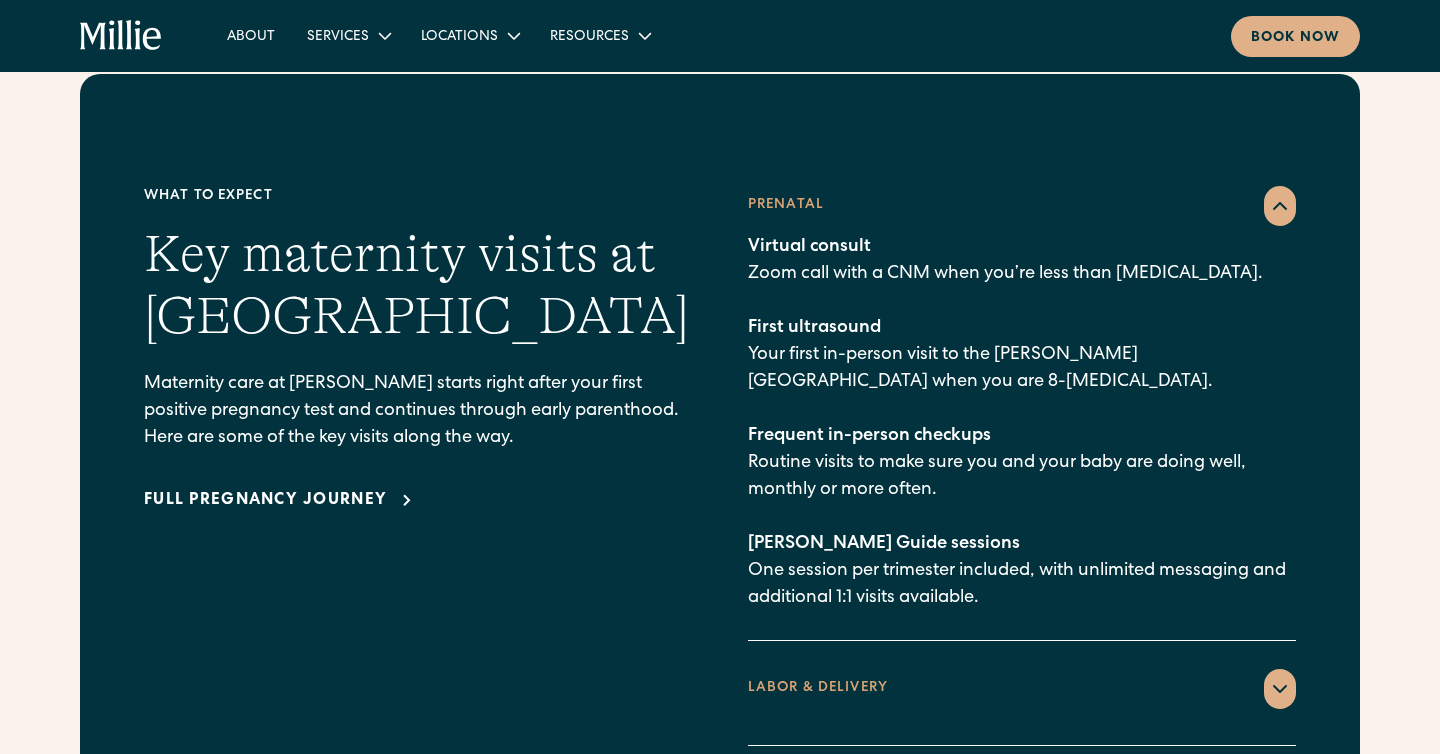 click on "Full pregnancy journey" at bounding box center [265, 501] 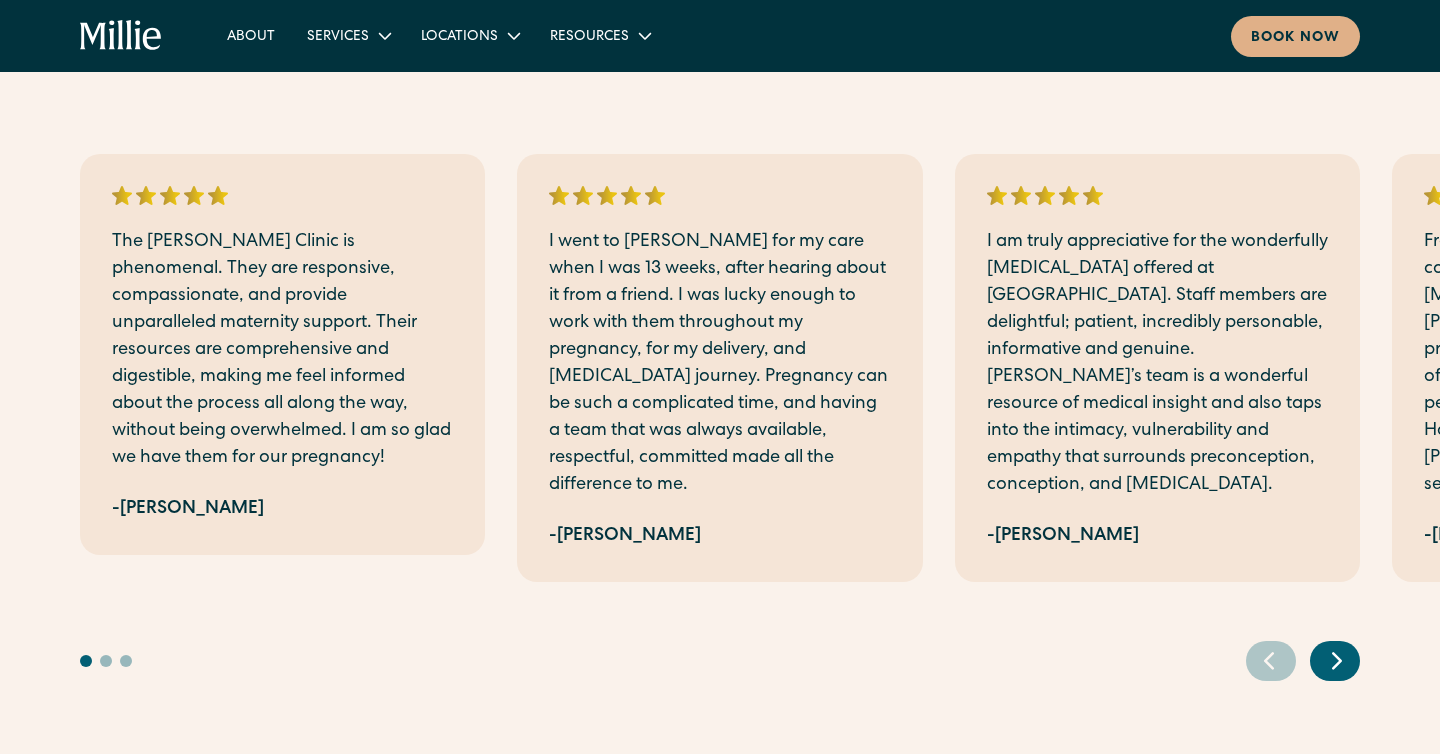 scroll, scrollTop: 3627, scrollLeft: 0, axis: vertical 